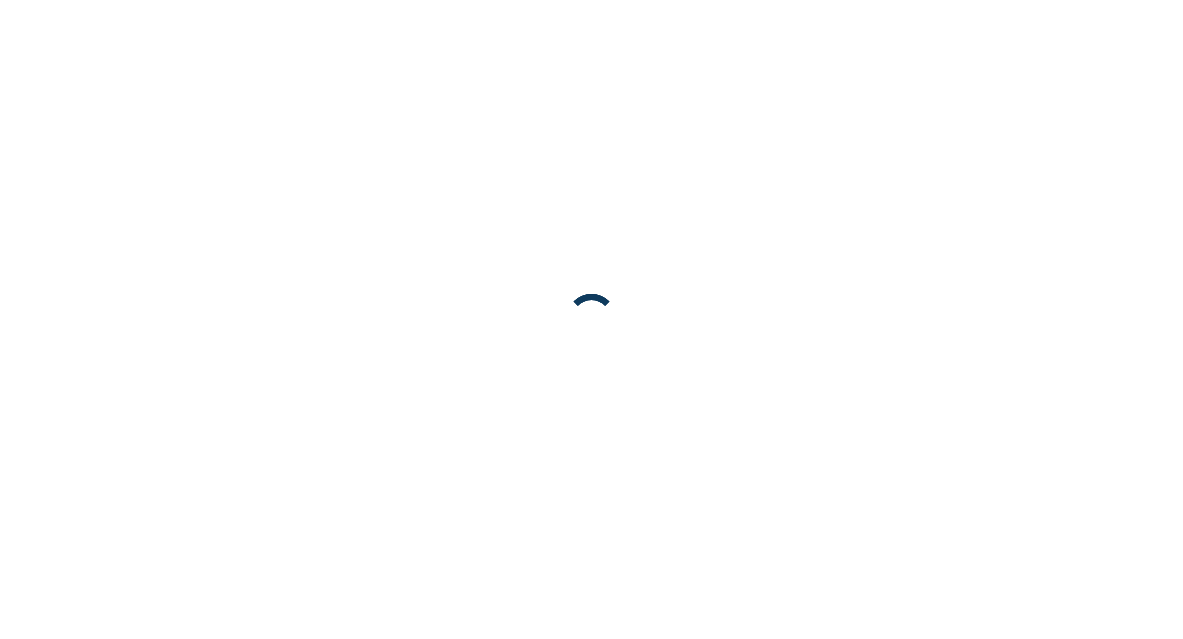 scroll, scrollTop: 0, scrollLeft: 0, axis: both 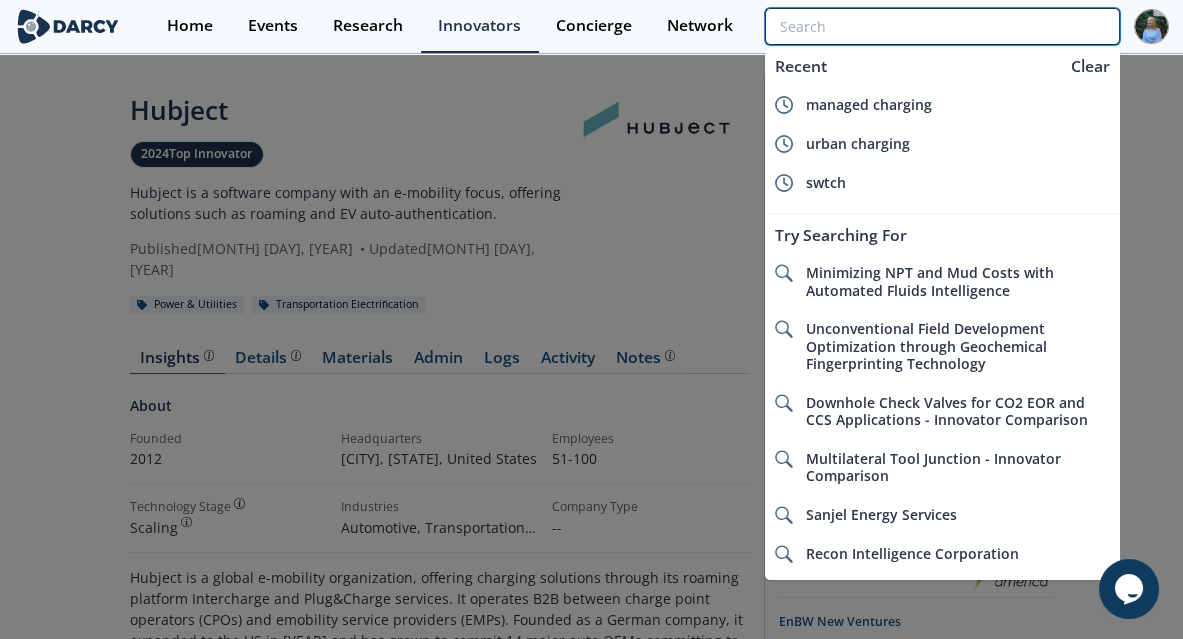 click at bounding box center [942, 26] 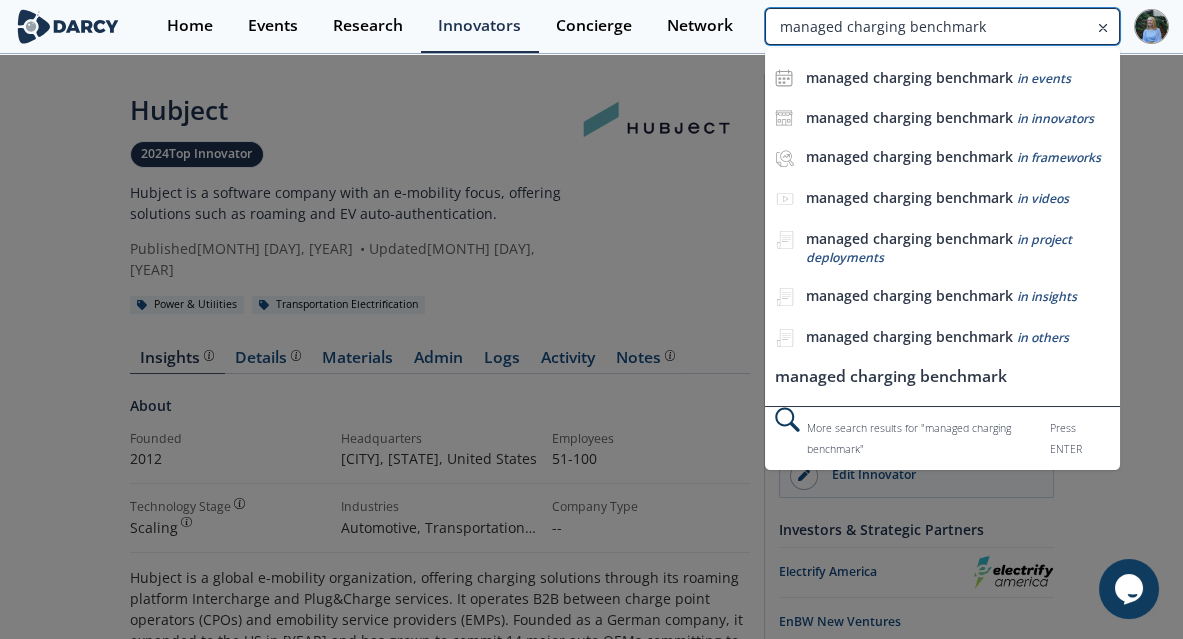 type on "managed charging benchmark" 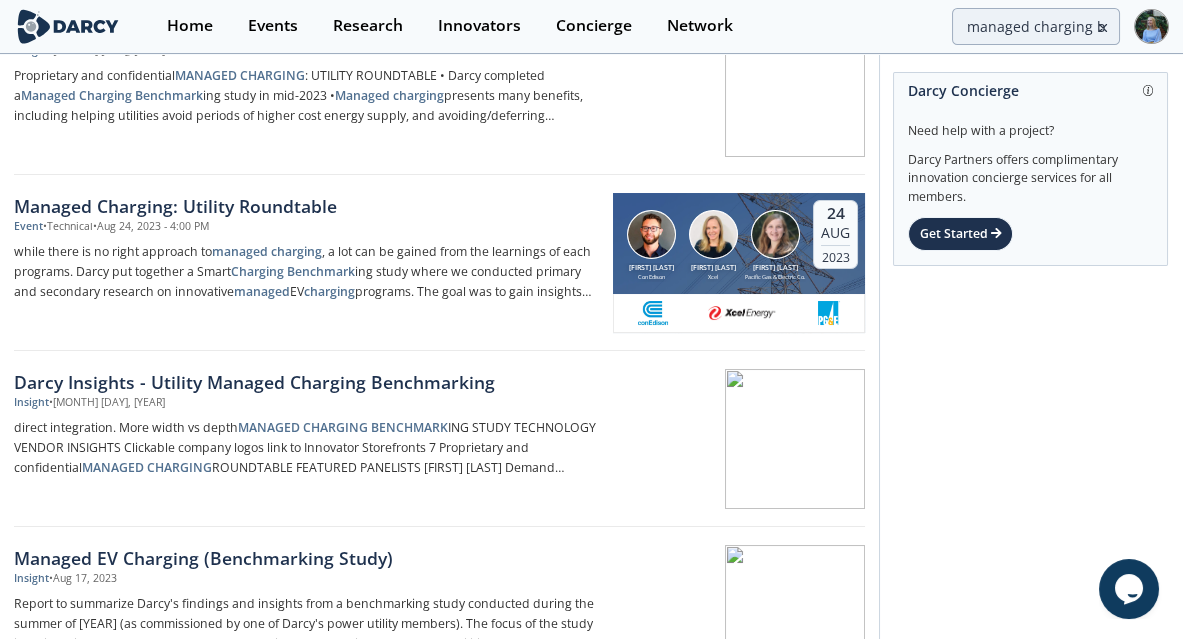 scroll, scrollTop: 320, scrollLeft: 0, axis: vertical 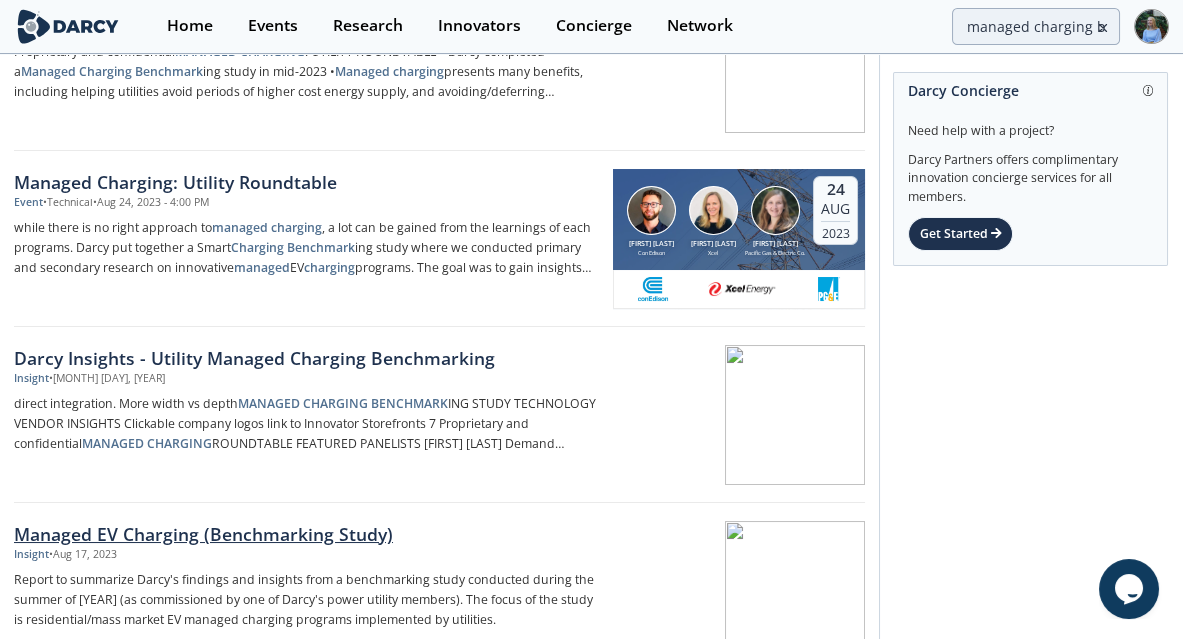 click on "Managed EV Charging (Benchmarking Study)" at bounding box center (306, 534) 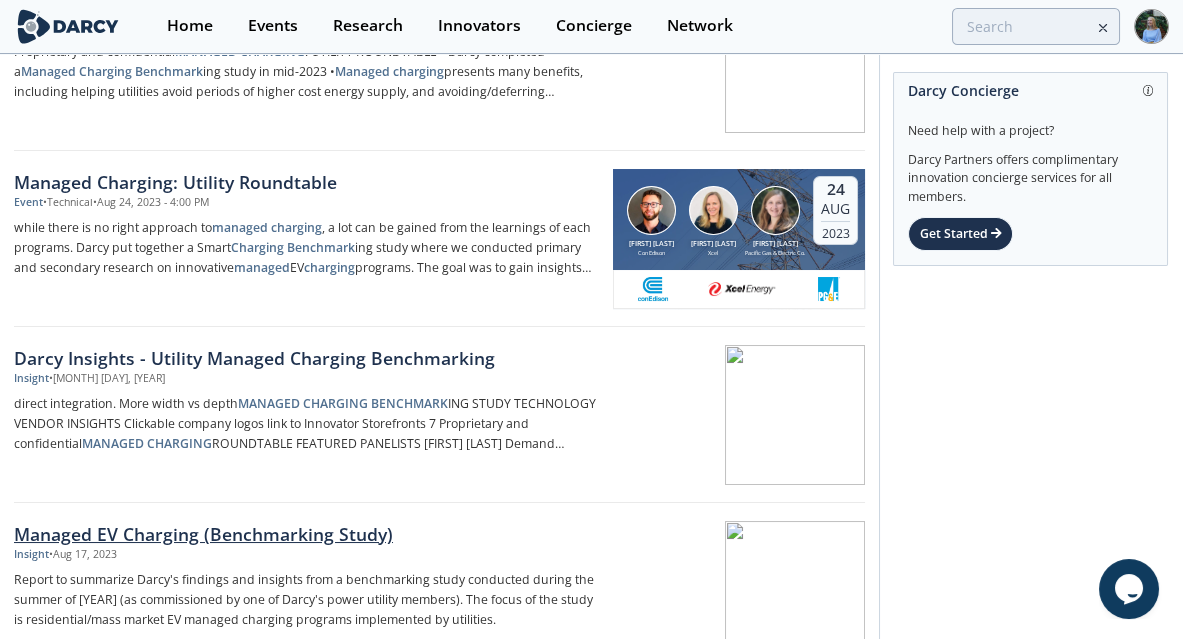 scroll, scrollTop: 0, scrollLeft: 0, axis: both 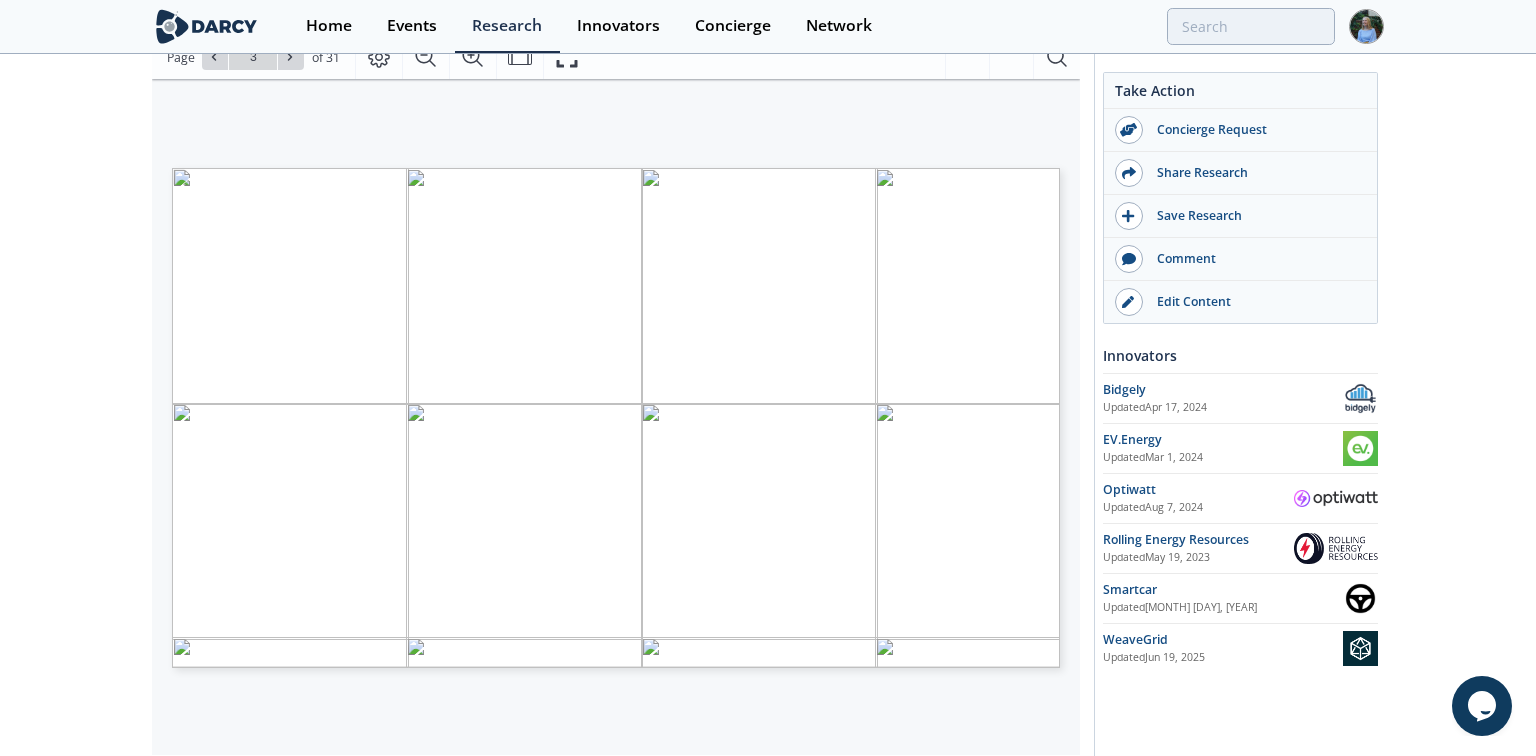 type on "4" 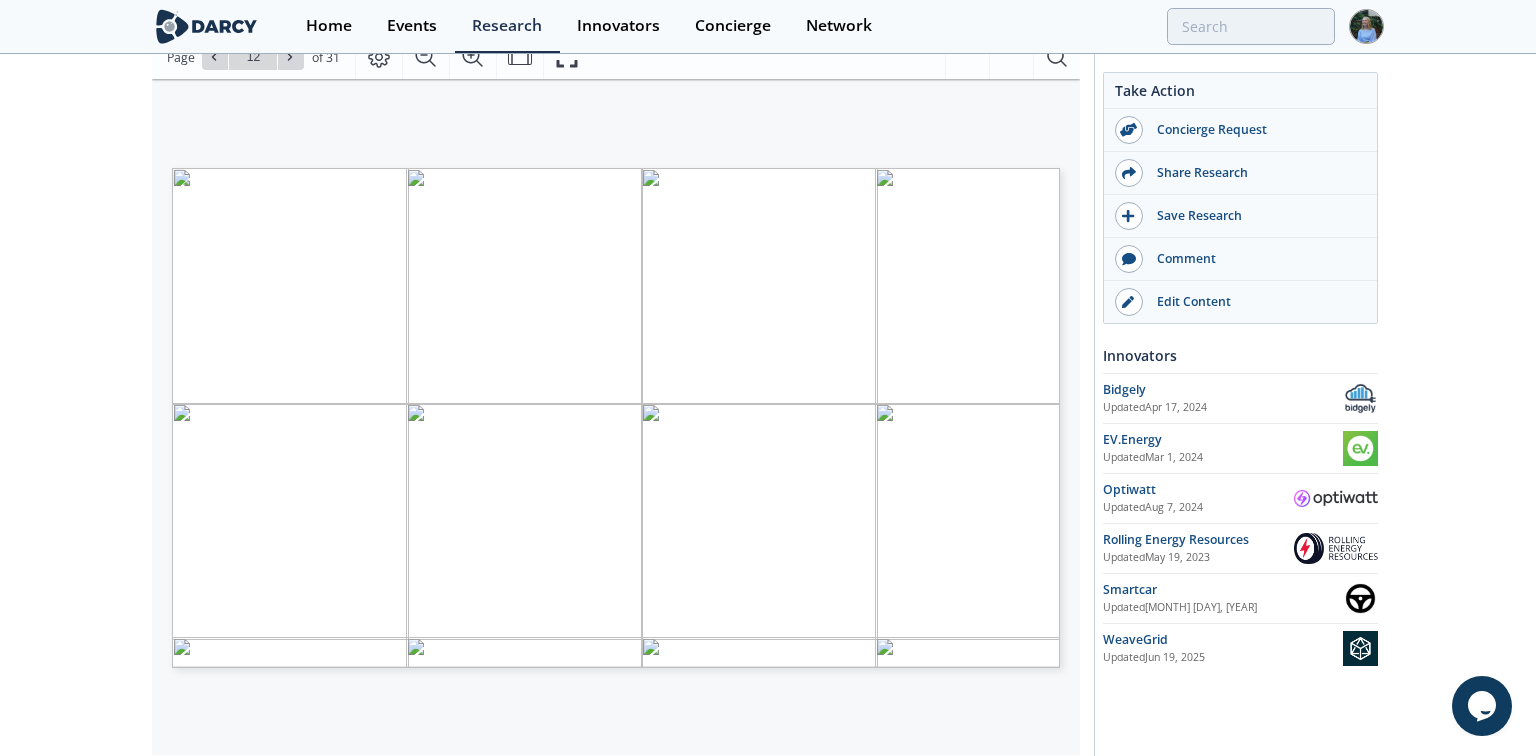 type on "13" 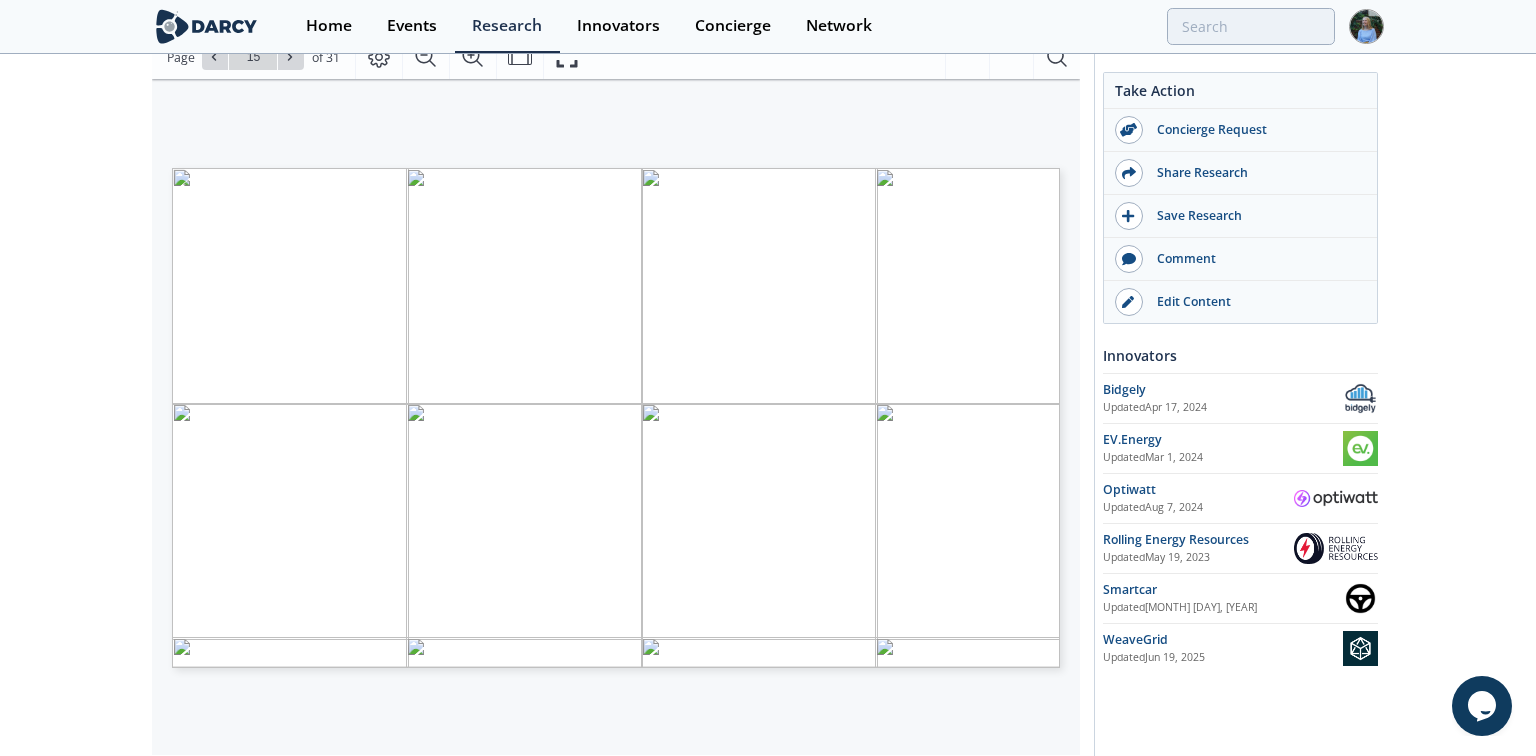 type on "16" 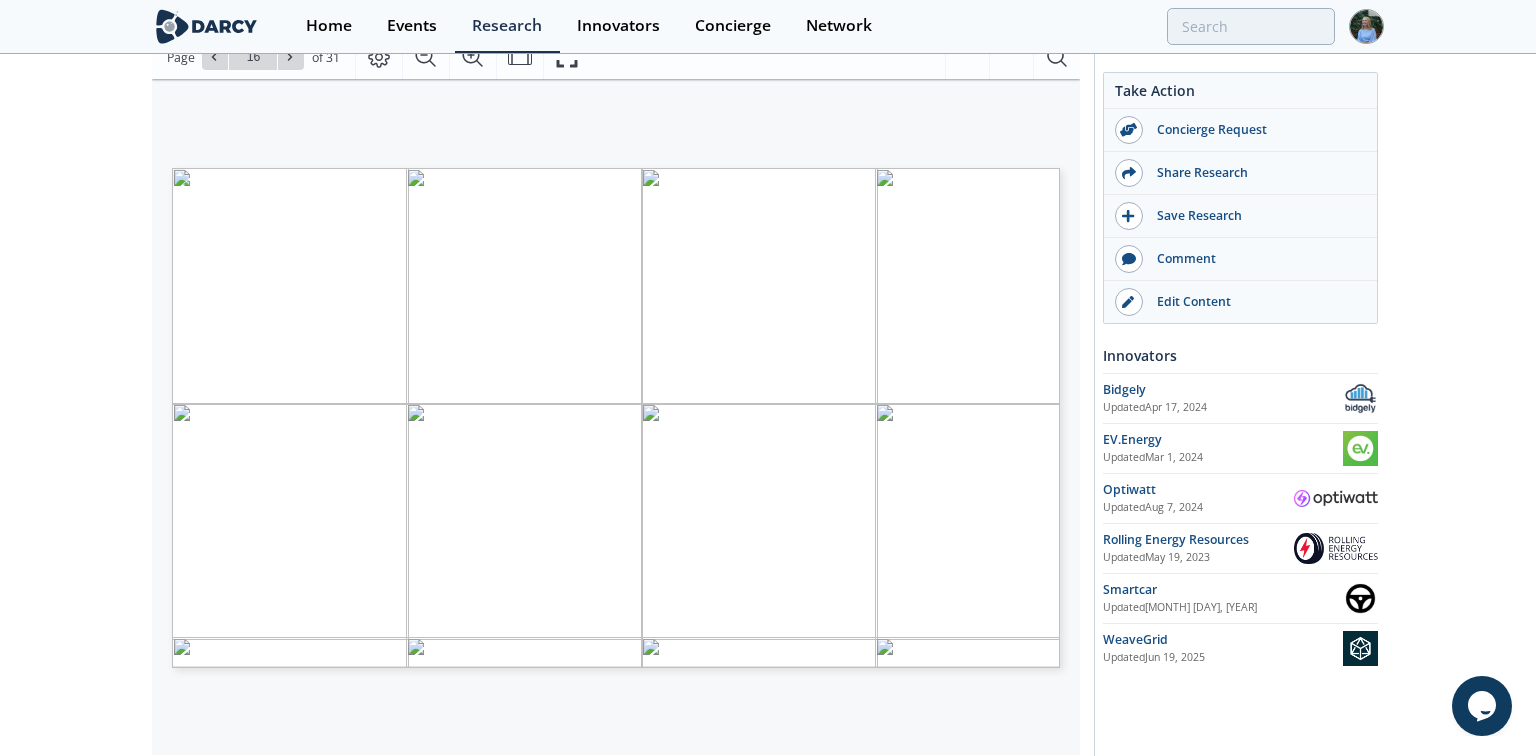 type on "15" 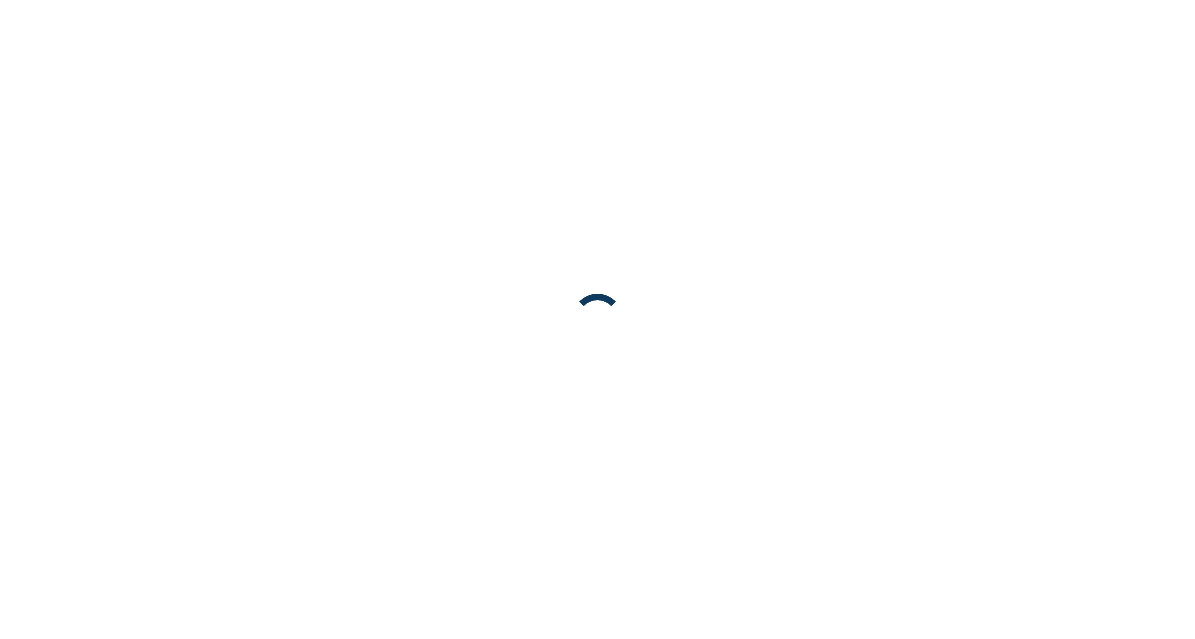 scroll, scrollTop: 0, scrollLeft: 0, axis: both 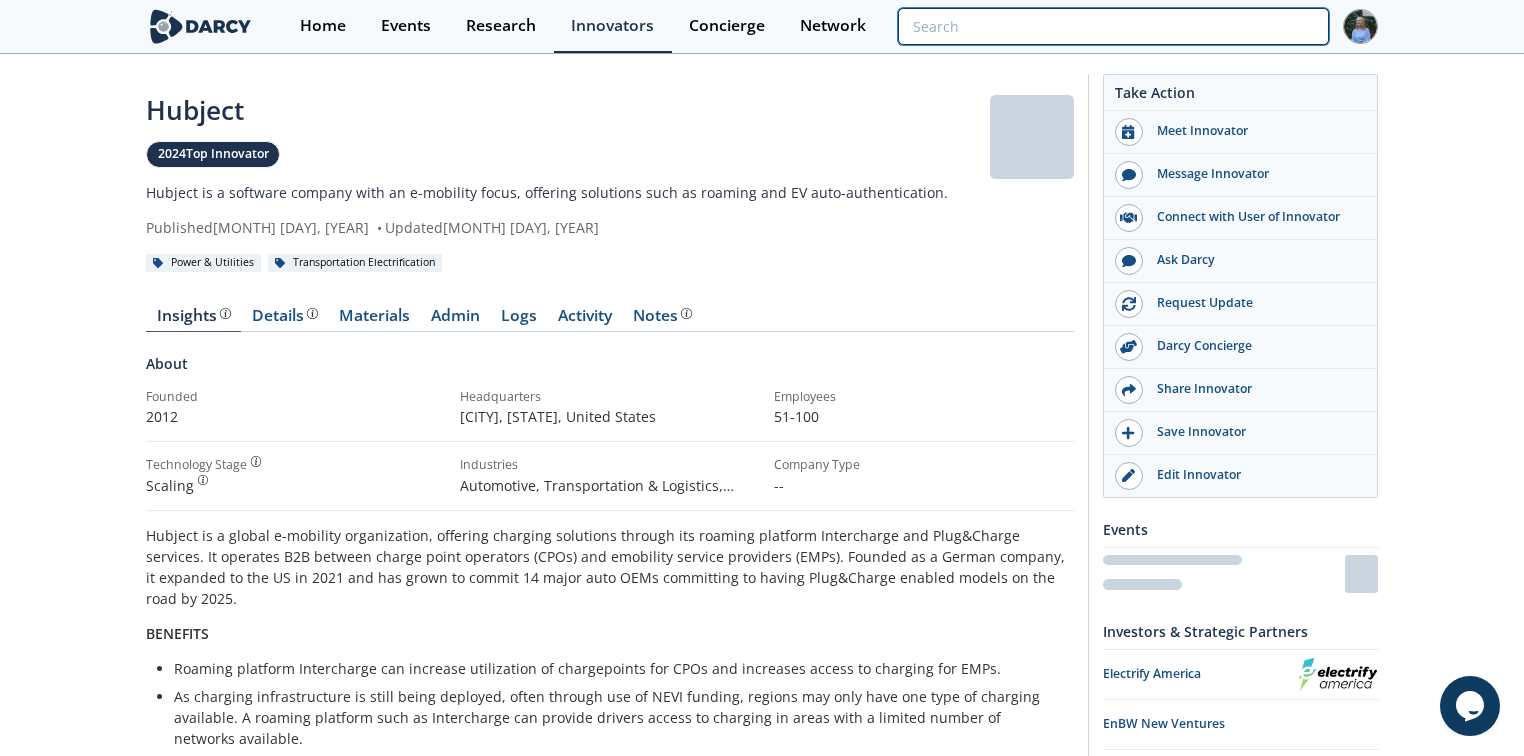 click at bounding box center (1113, 26) 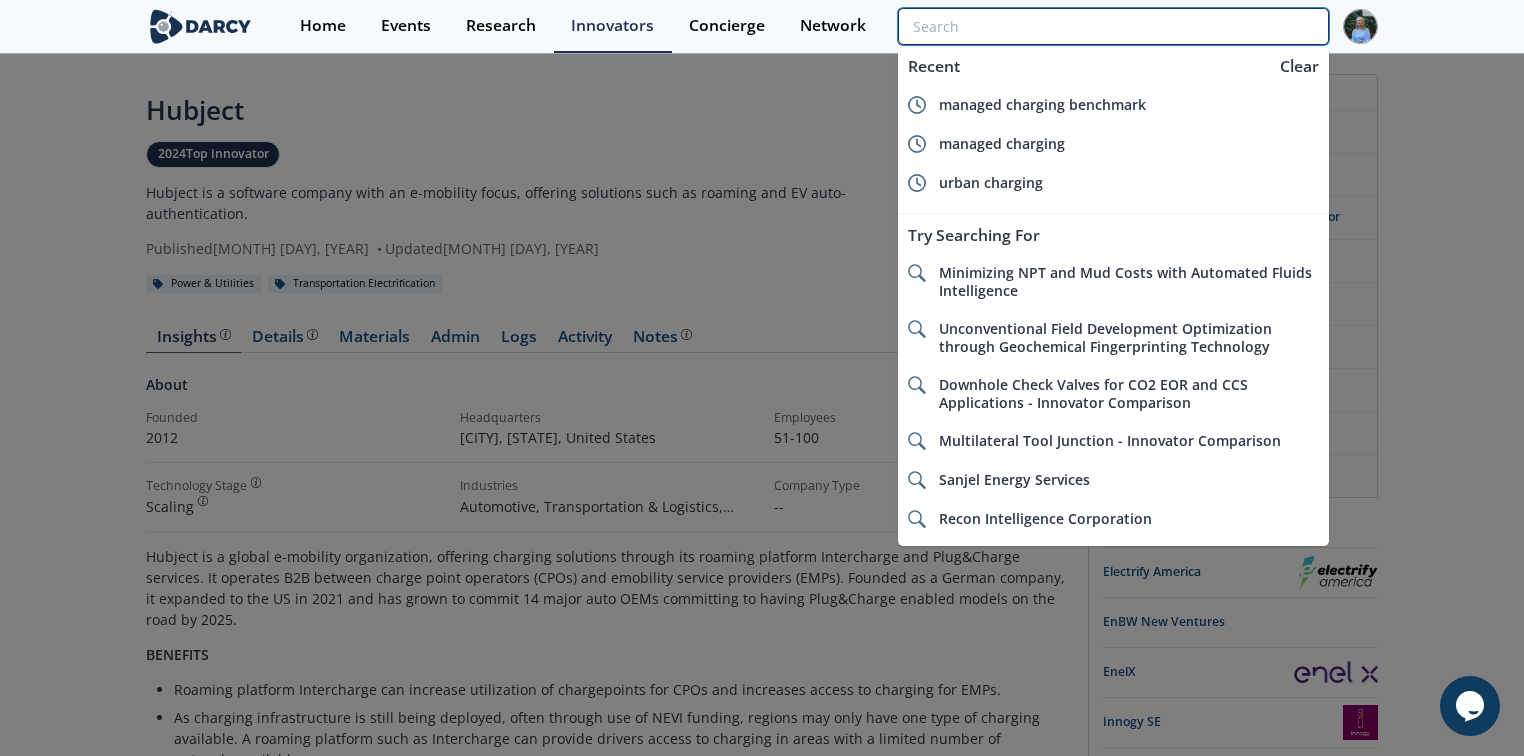 scroll, scrollTop: 0, scrollLeft: 0, axis: both 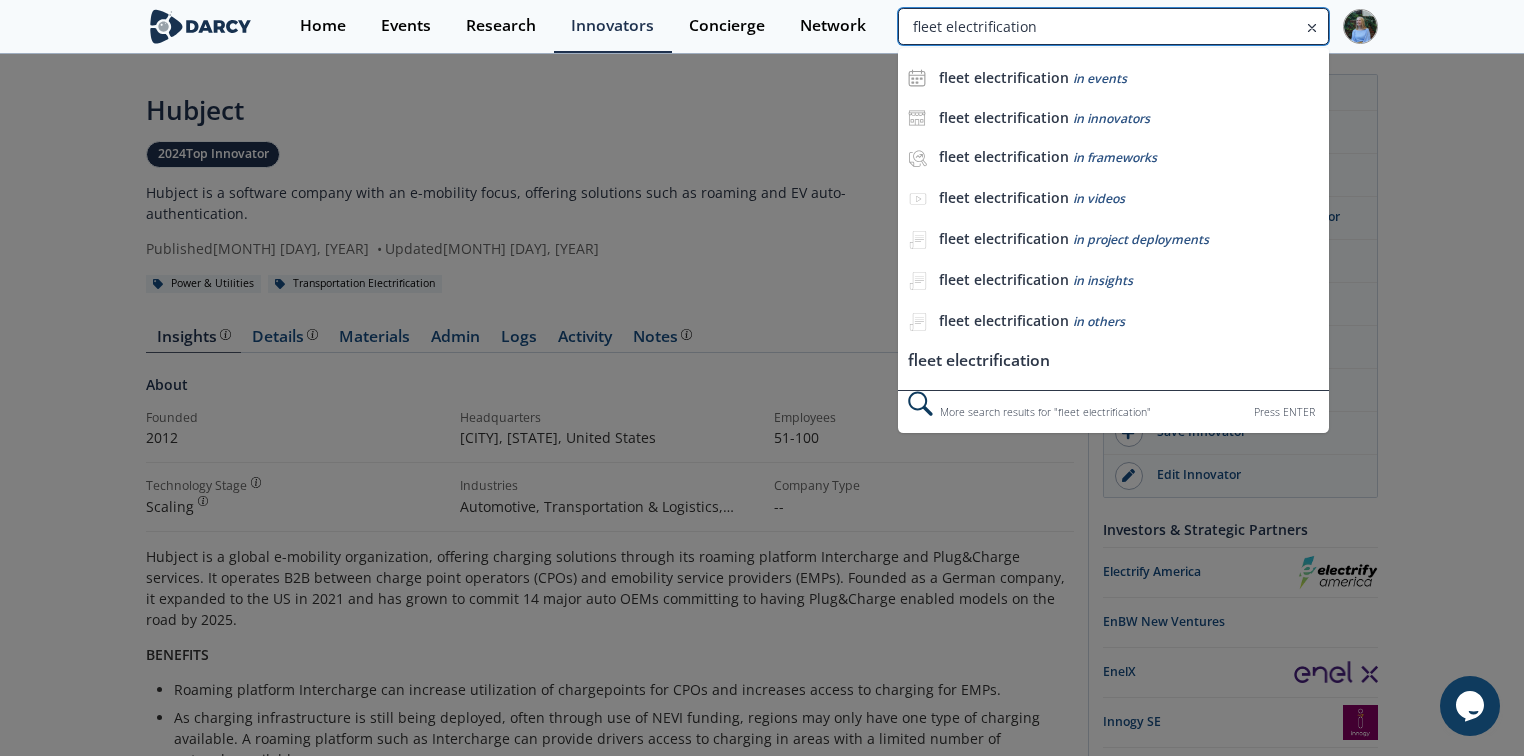 type on "fleet electrification" 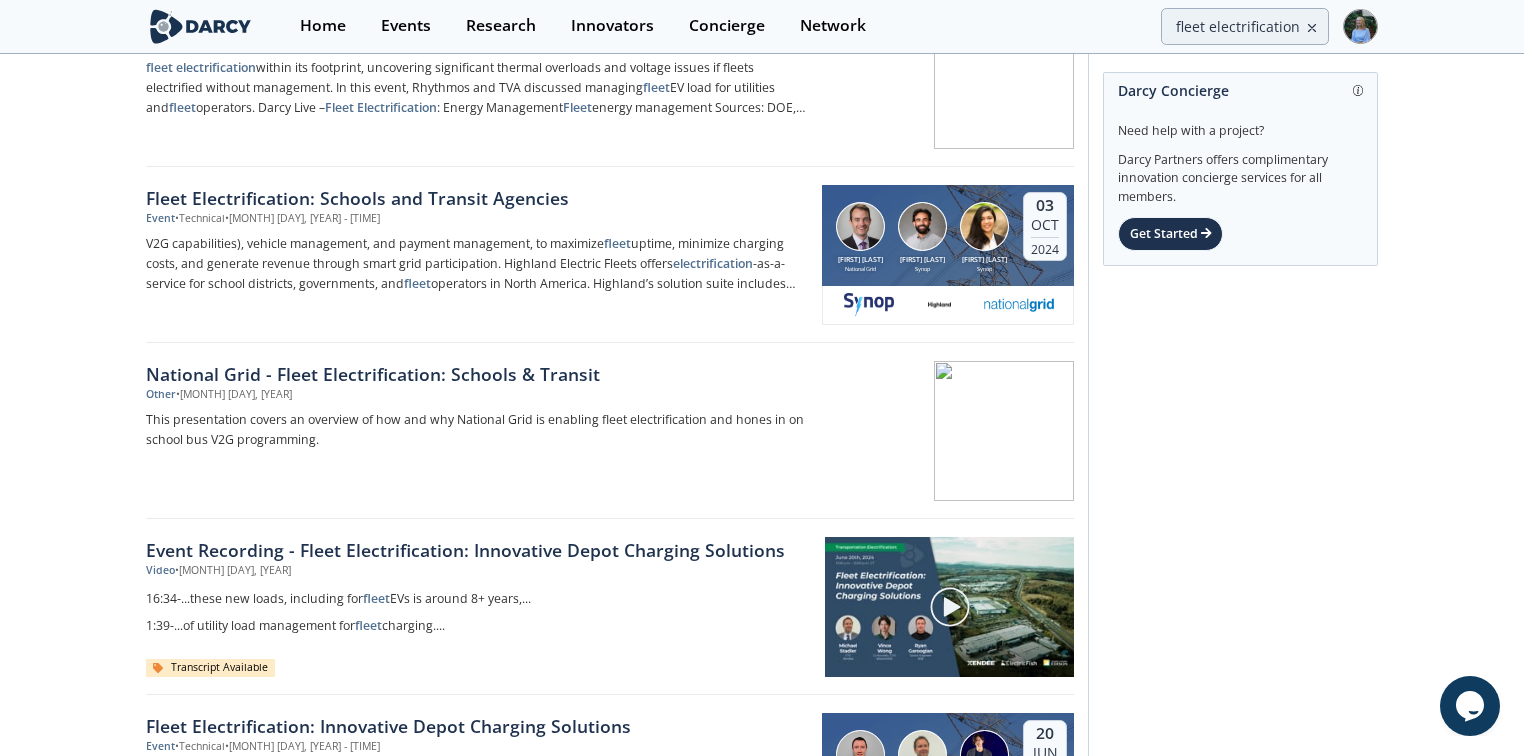 scroll, scrollTop: 0, scrollLeft: 0, axis: both 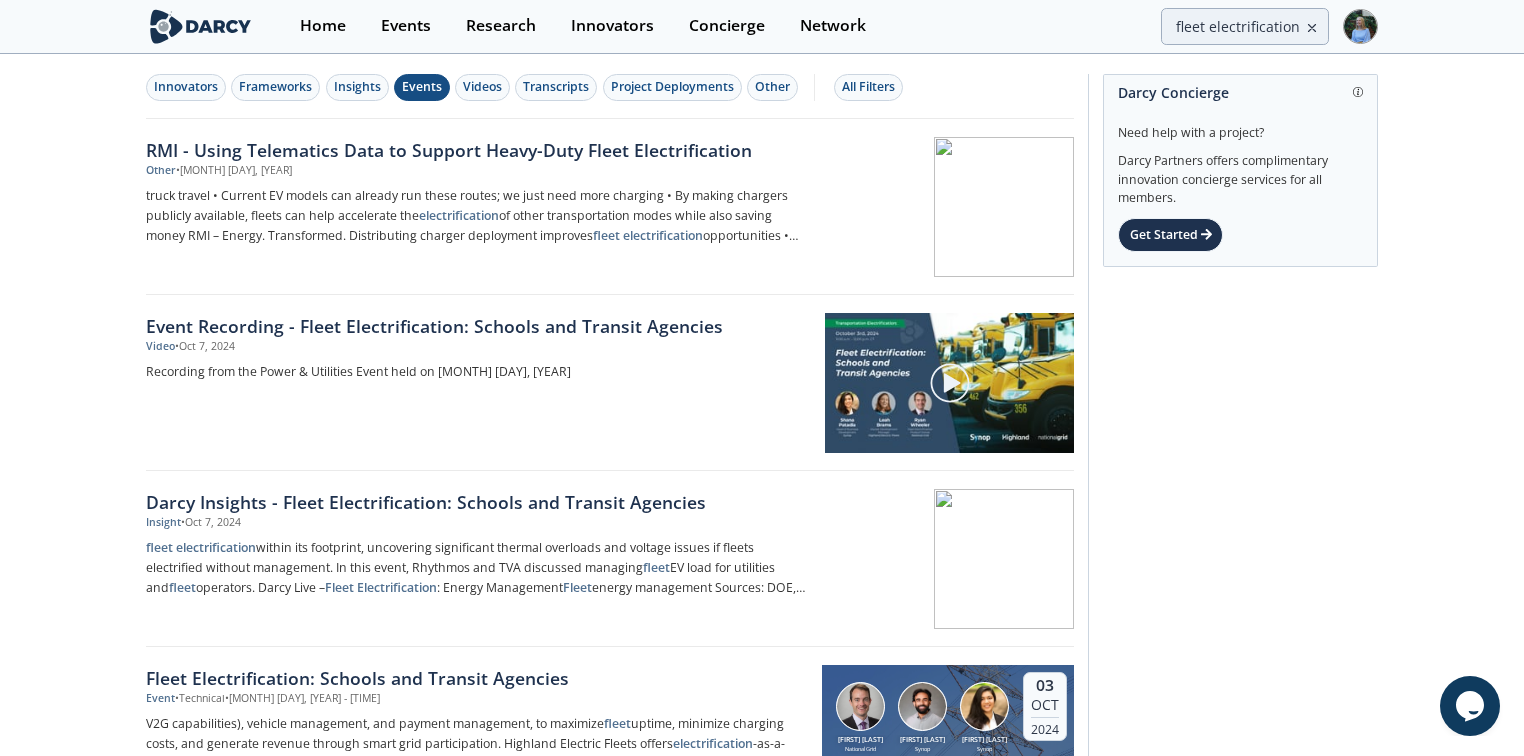 click on "Events" at bounding box center (422, 87) 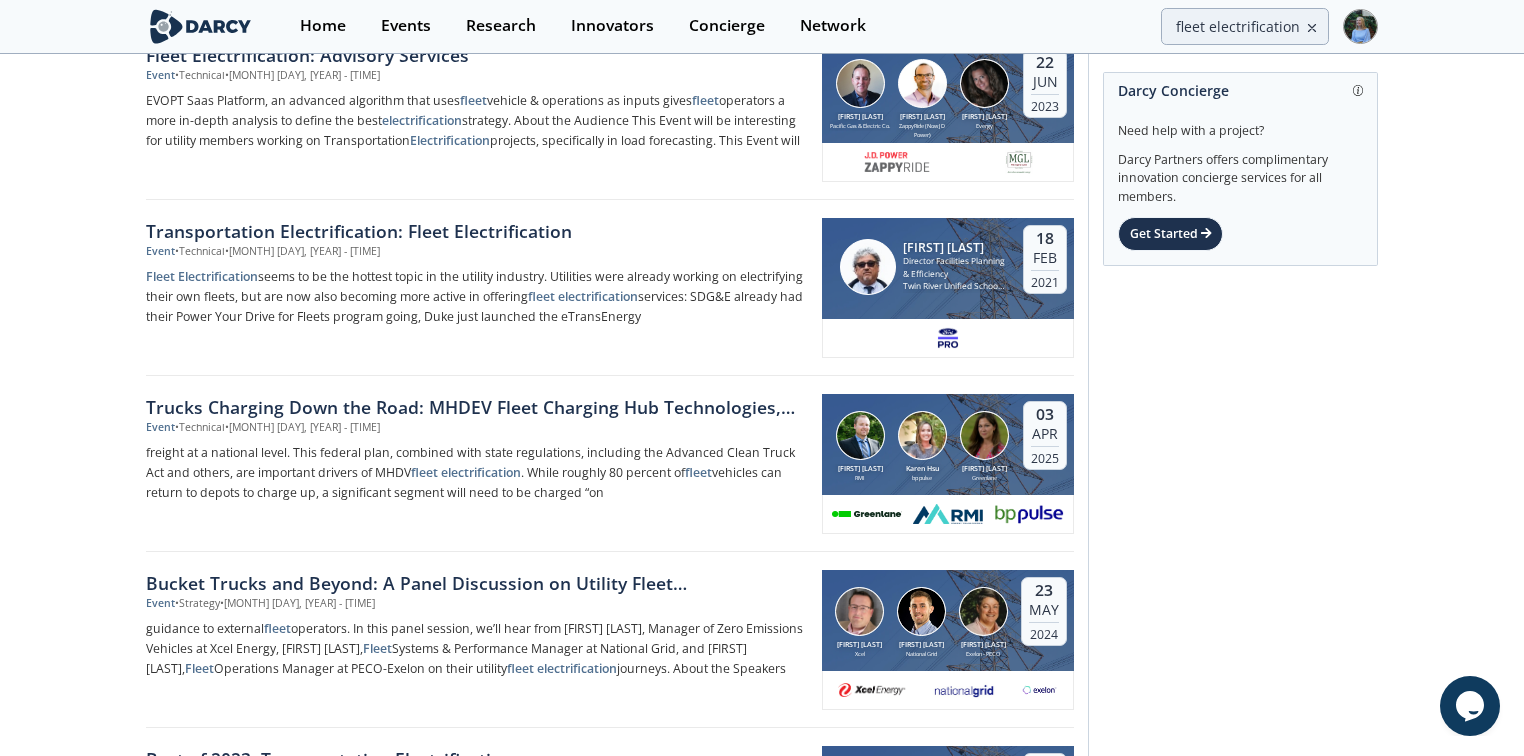 scroll, scrollTop: 720, scrollLeft: 0, axis: vertical 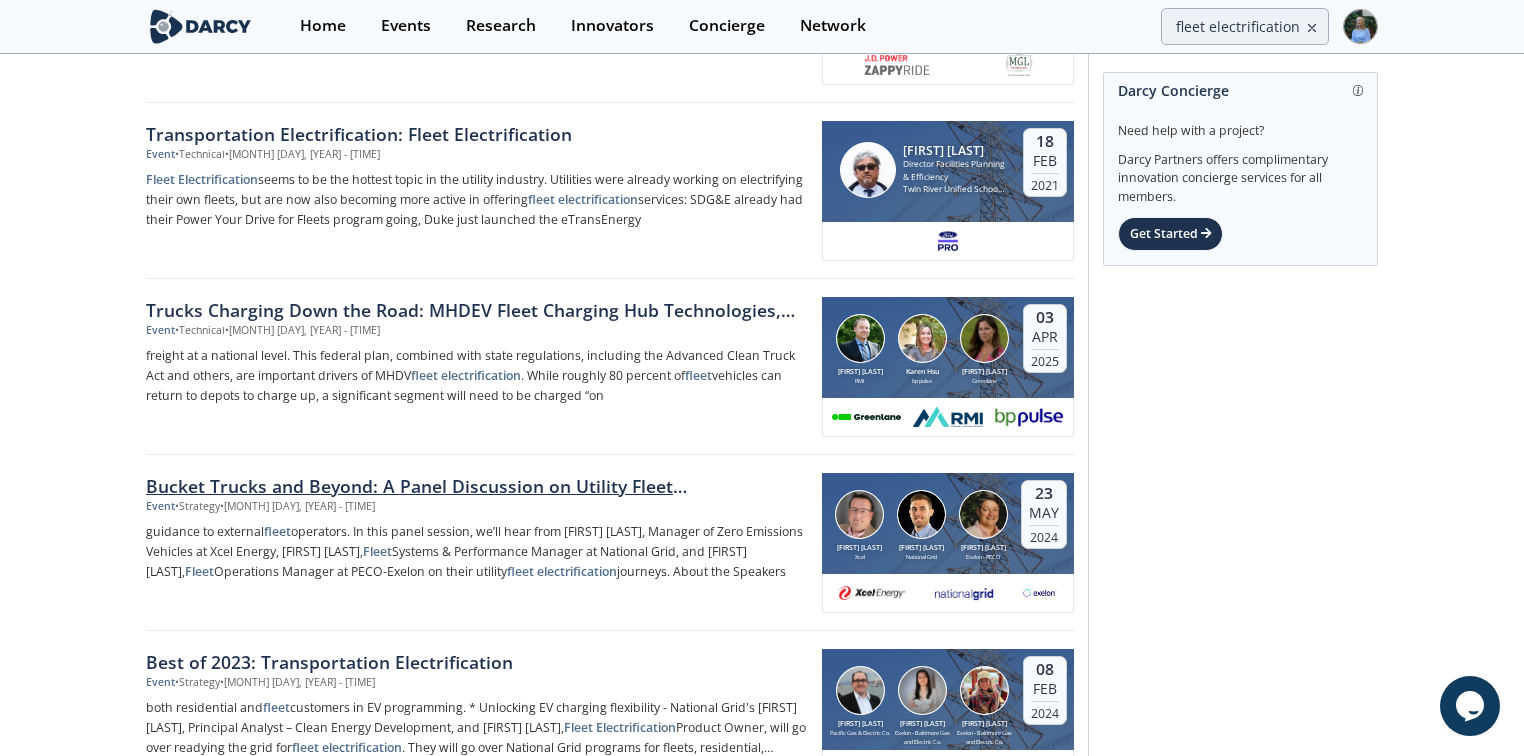 click on "Bucket Trucks and Beyond: A Panel Discussion on Utility Fleet Decarbonization" at bounding box center (477, 486) 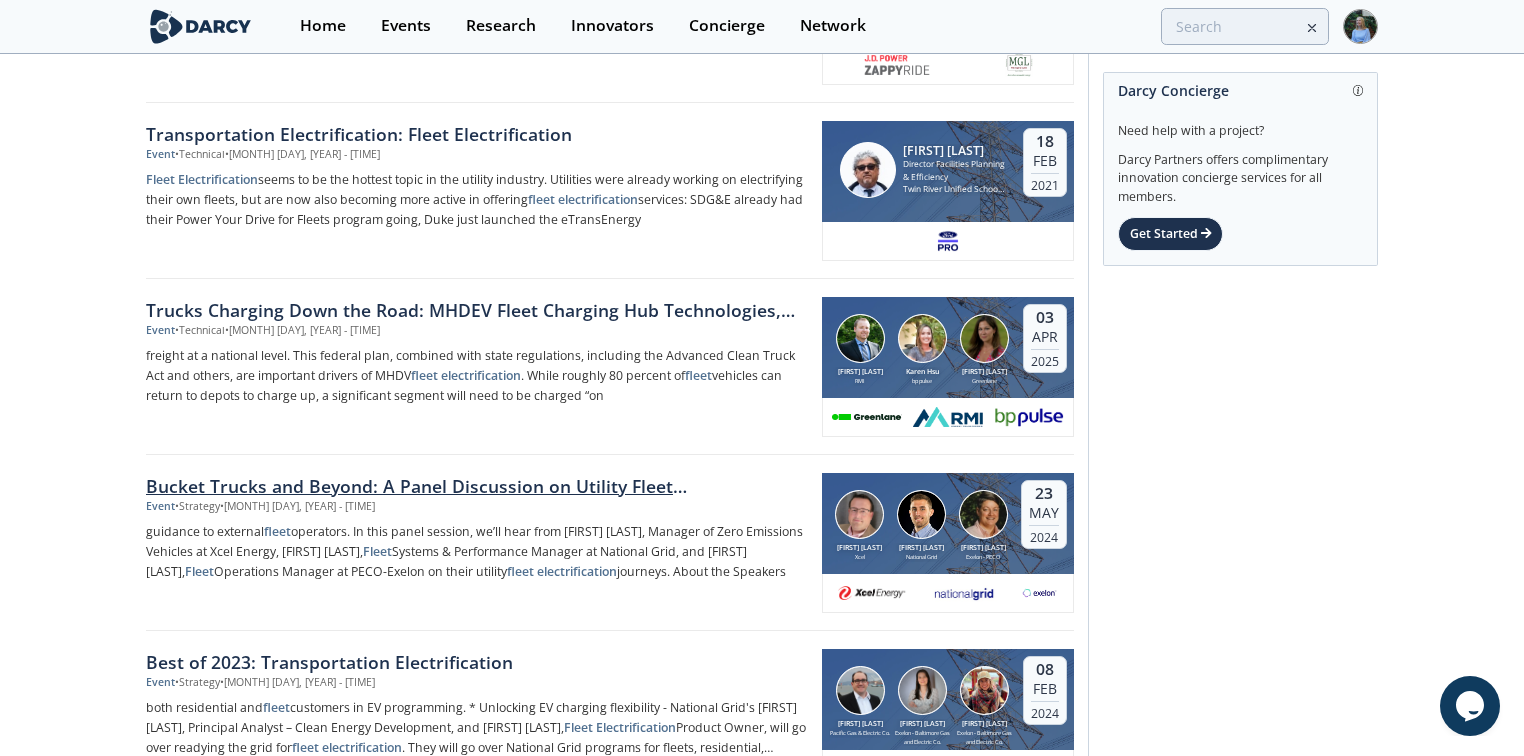 scroll, scrollTop: 0, scrollLeft: 0, axis: both 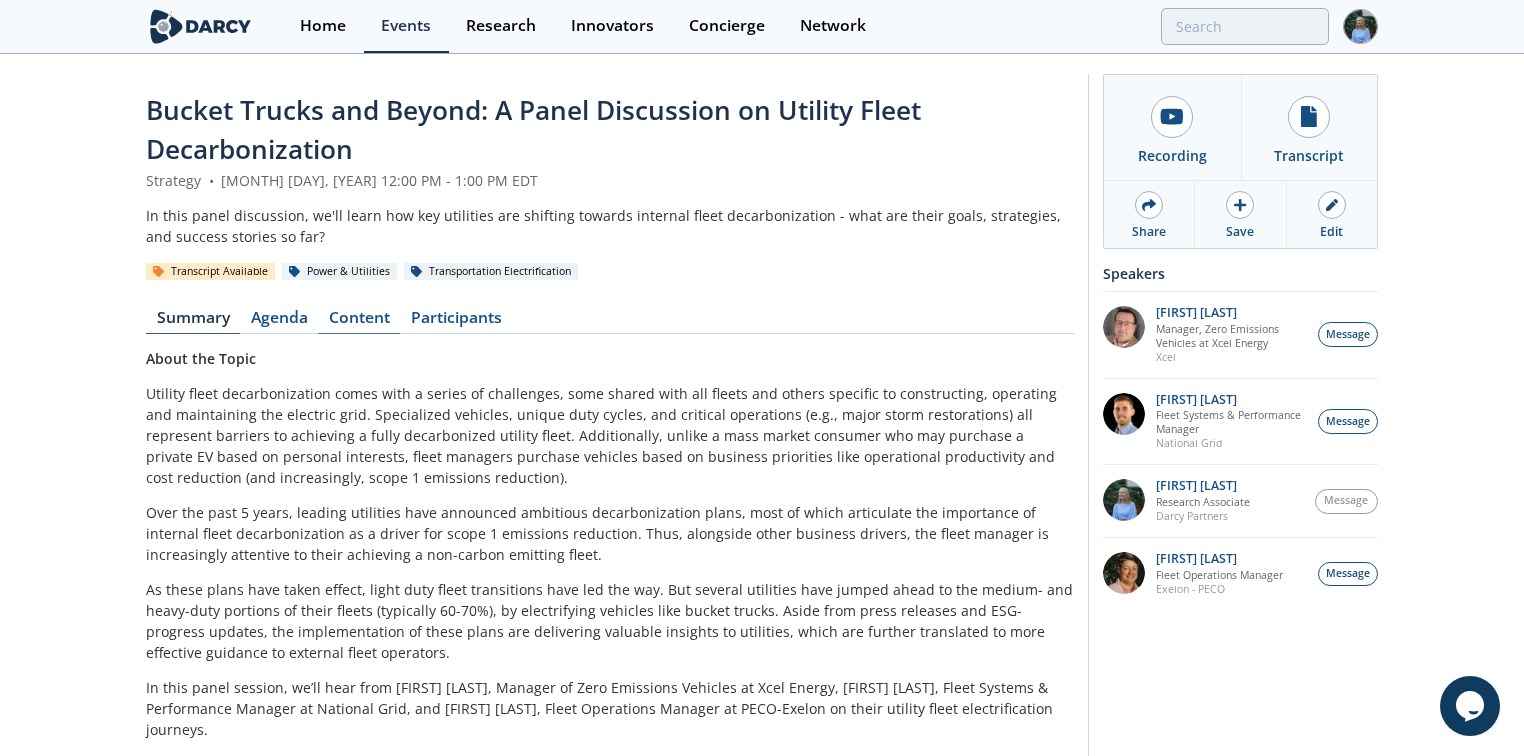 click on "Content" at bounding box center (359, 322) 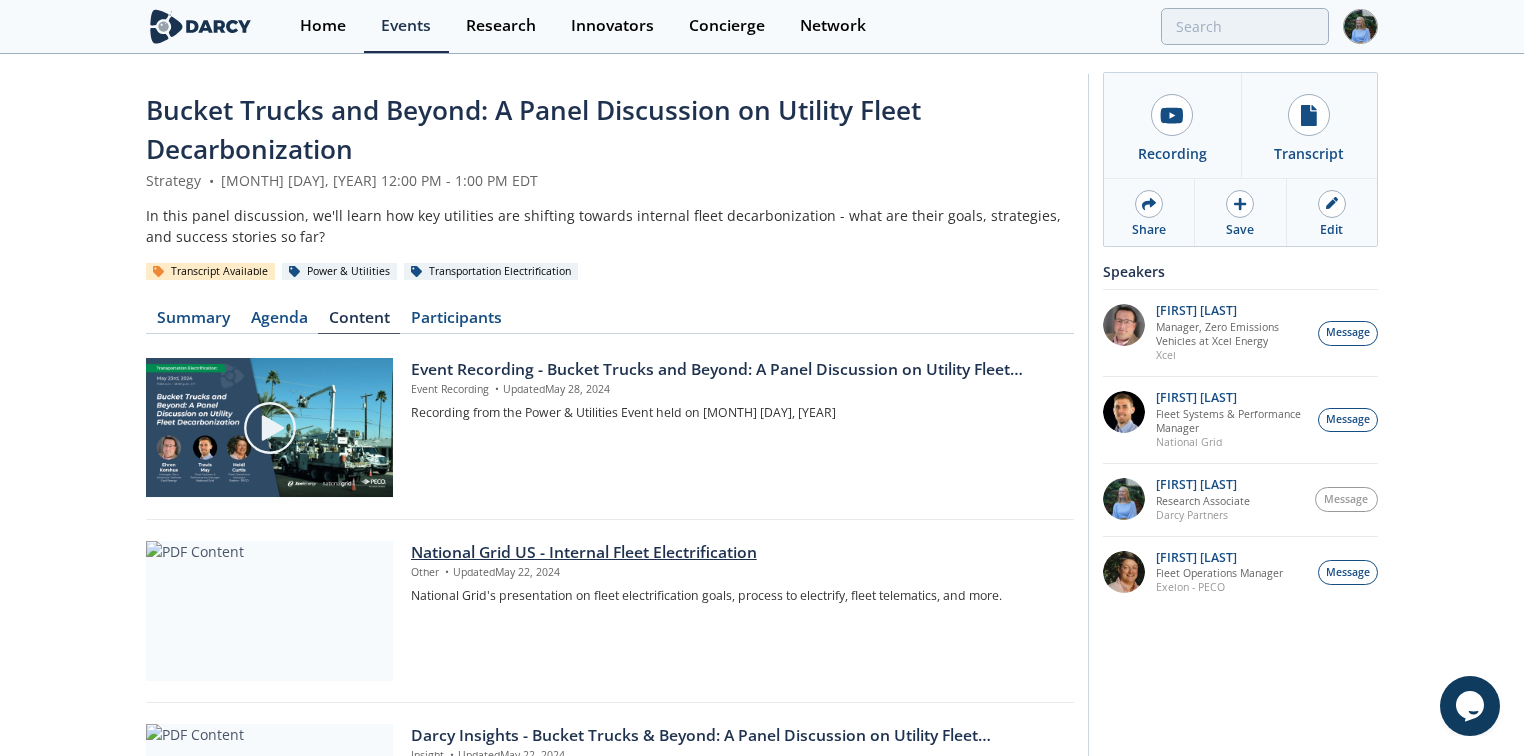 scroll, scrollTop: 160, scrollLeft: 0, axis: vertical 